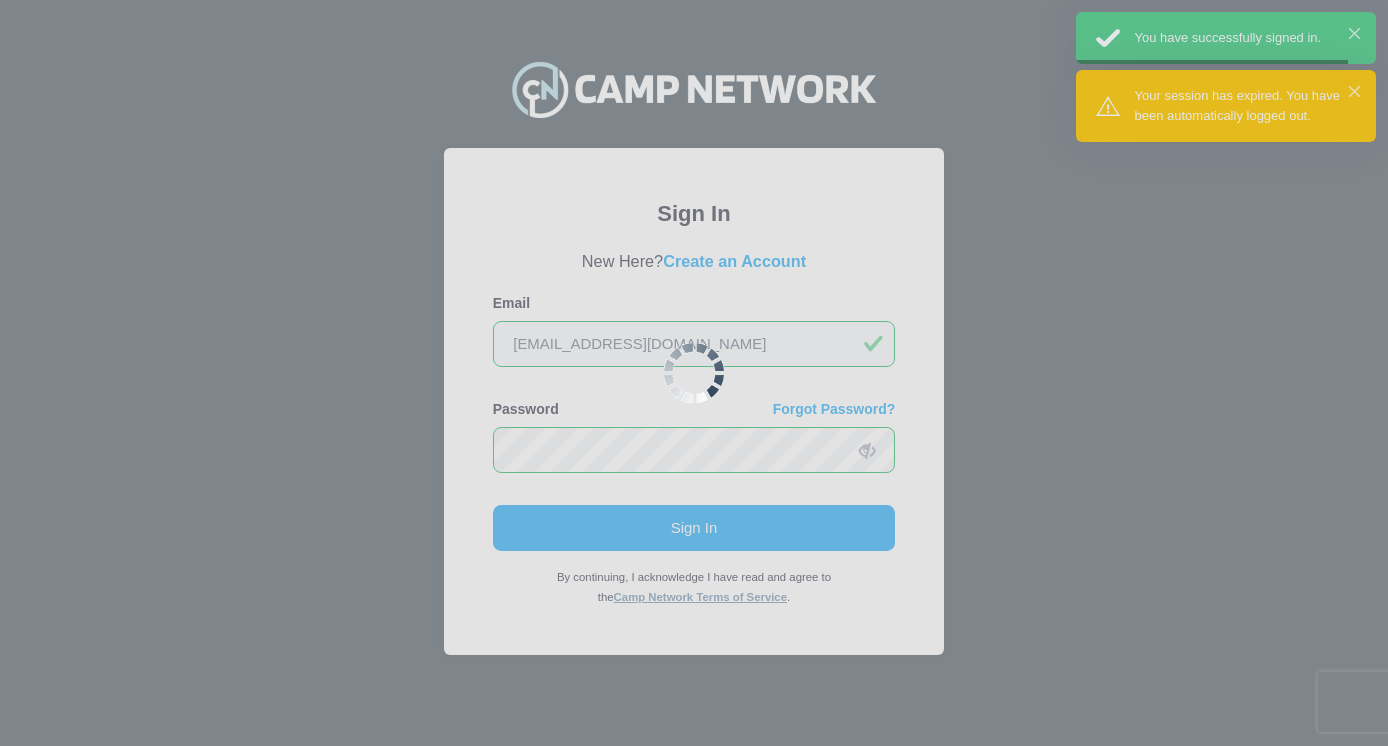scroll, scrollTop: 0, scrollLeft: 0, axis: both 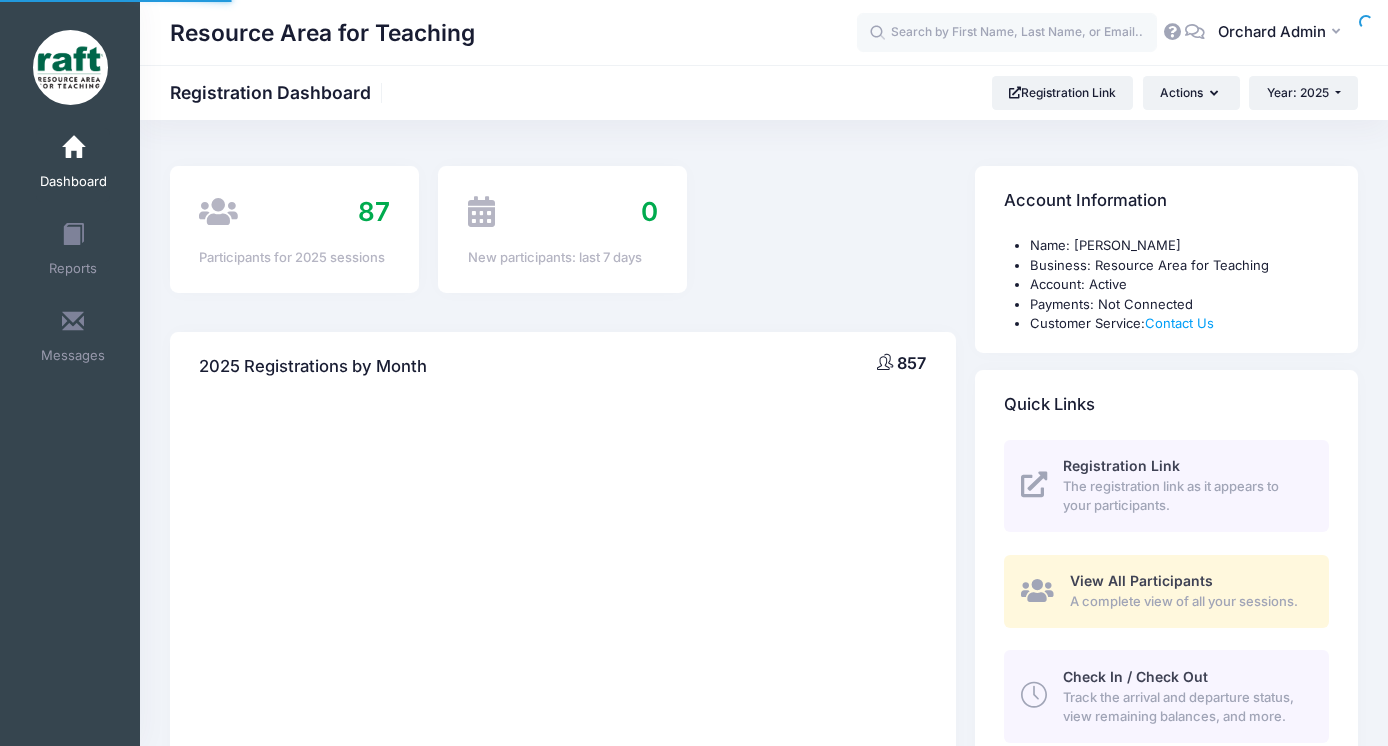 select 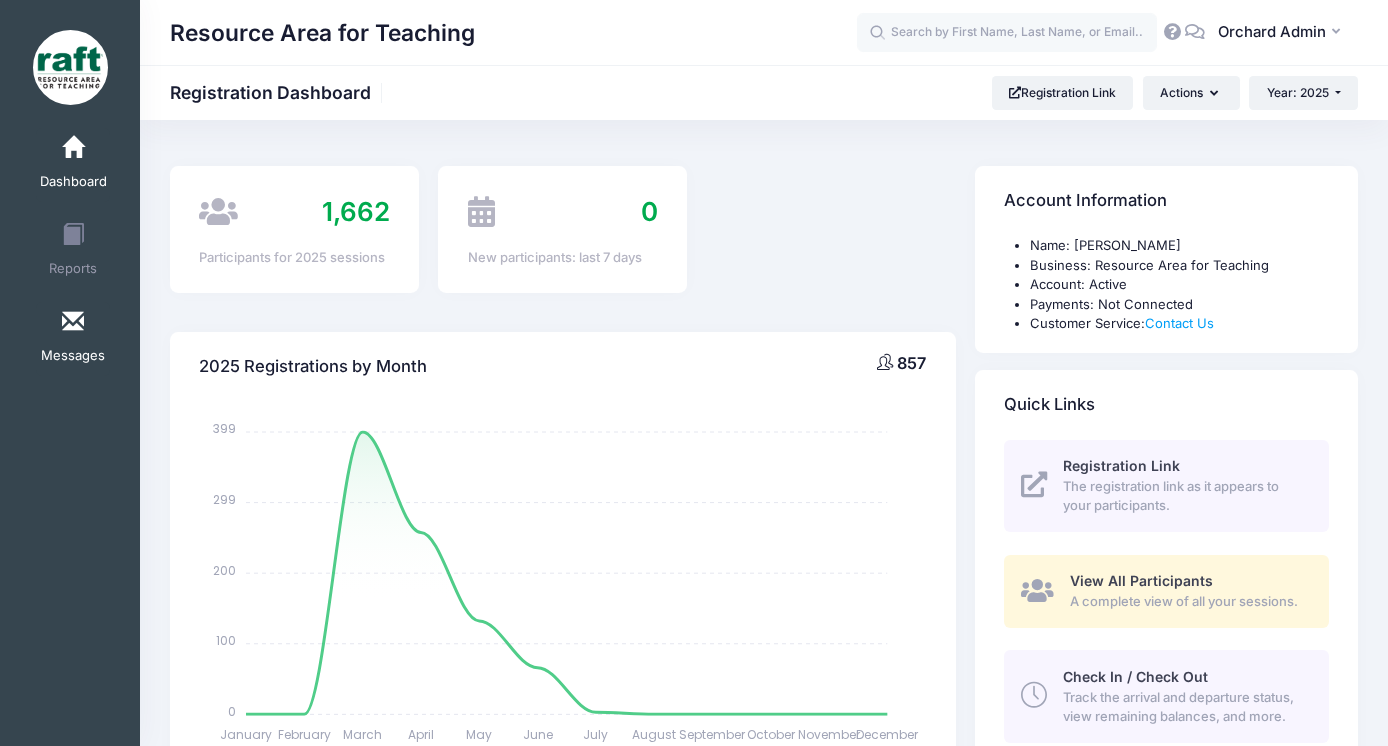 click at bounding box center [73, 322] 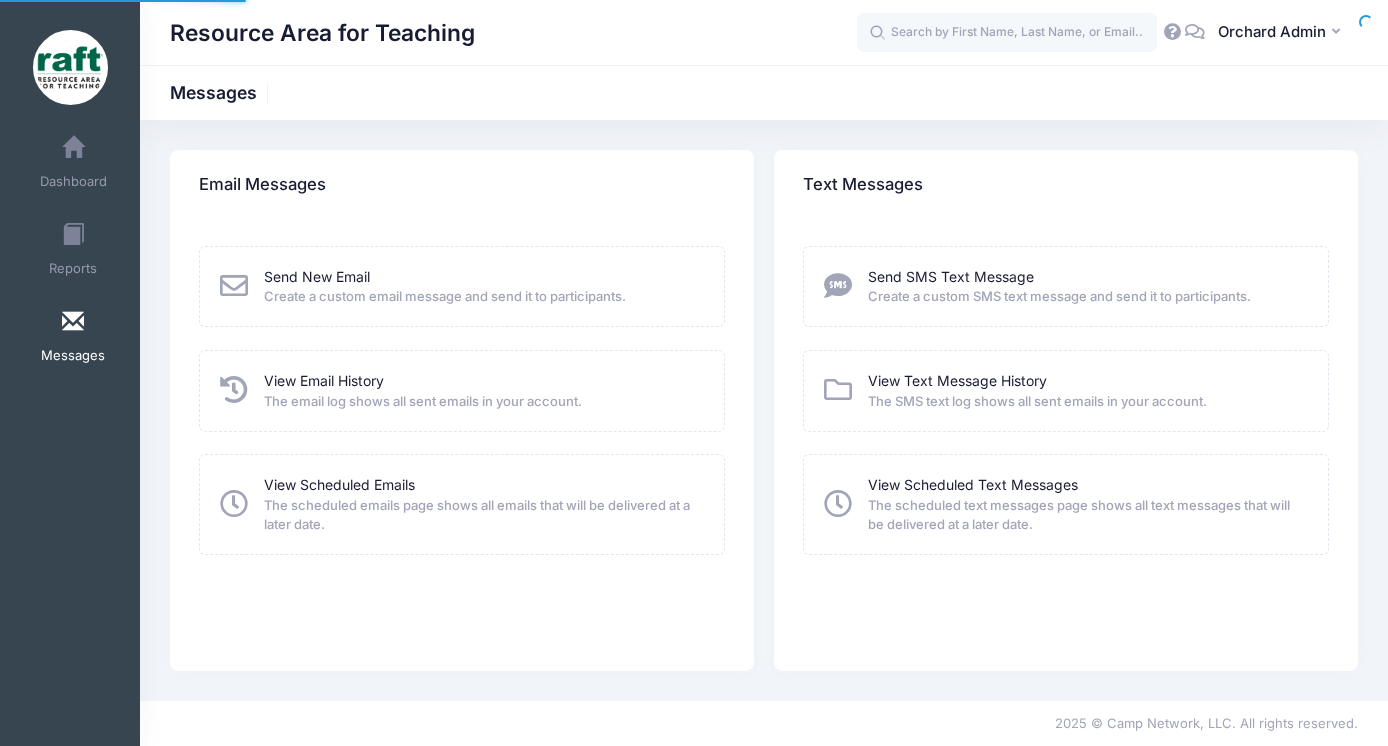 scroll, scrollTop: 0, scrollLeft: 0, axis: both 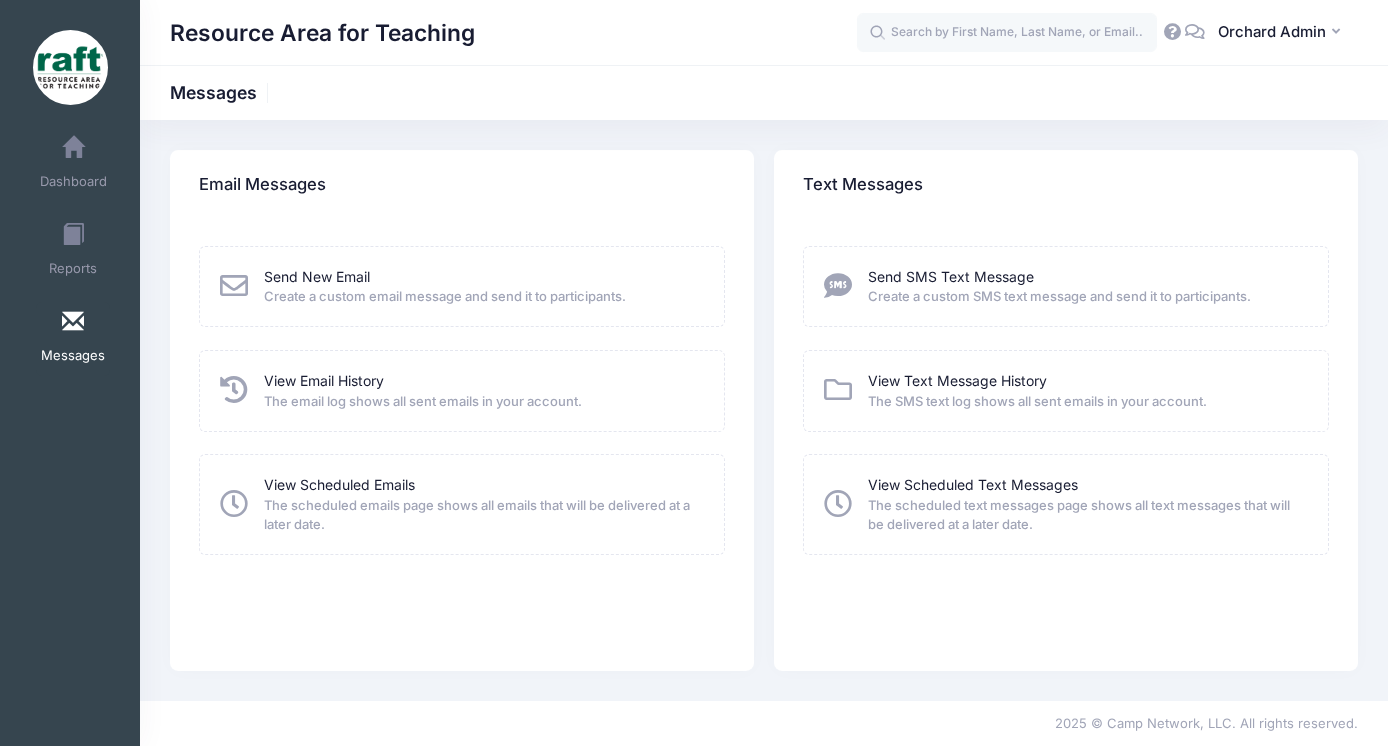 click on "Create a custom email message and send it to participants." at bounding box center (445, 297) 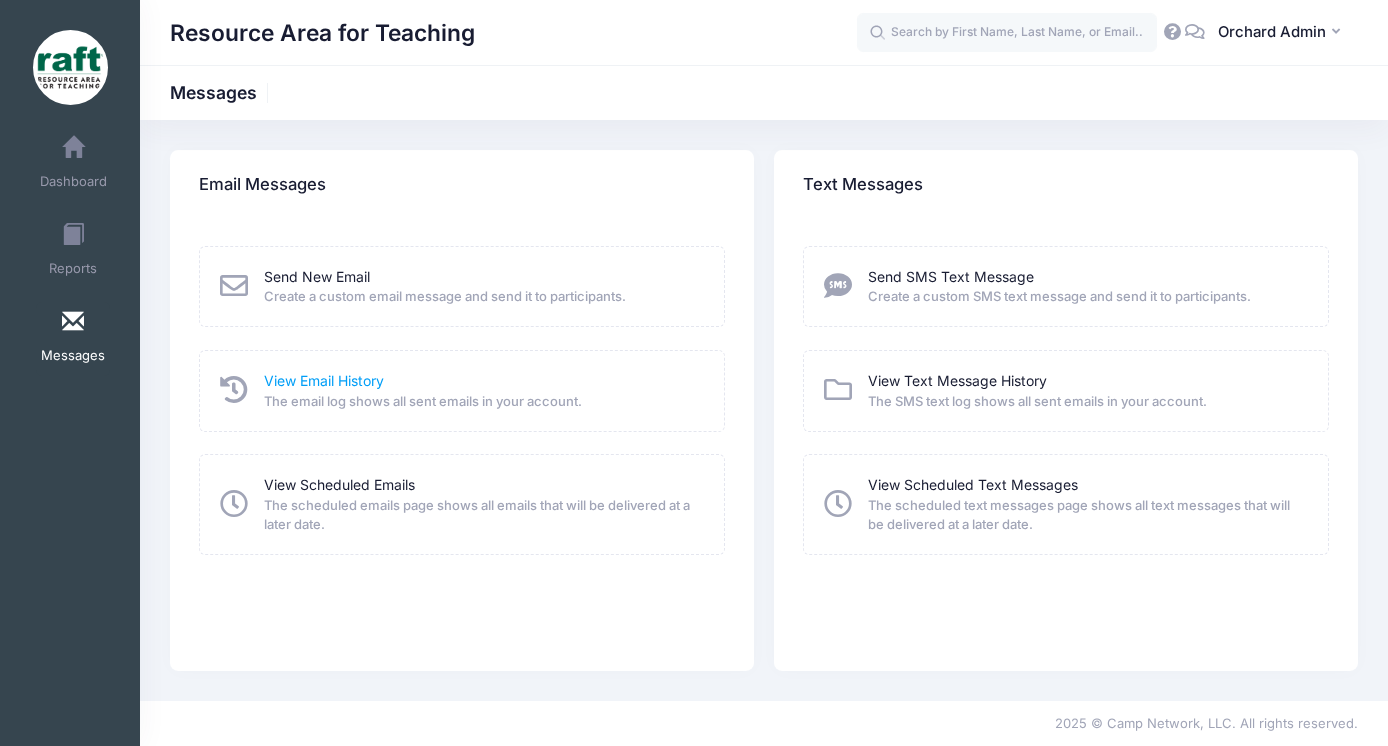 click on "View Email History" at bounding box center [324, 380] 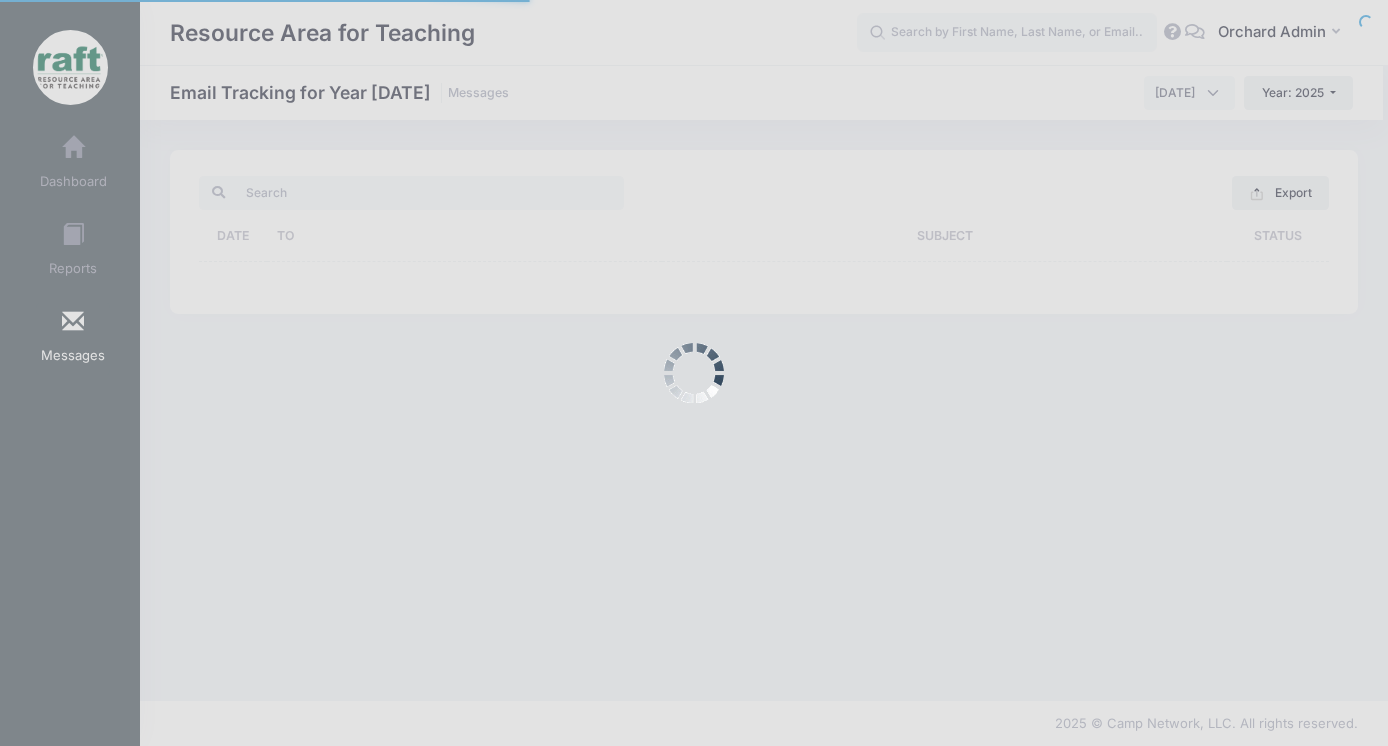 scroll, scrollTop: 0, scrollLeft: 0, axis: both 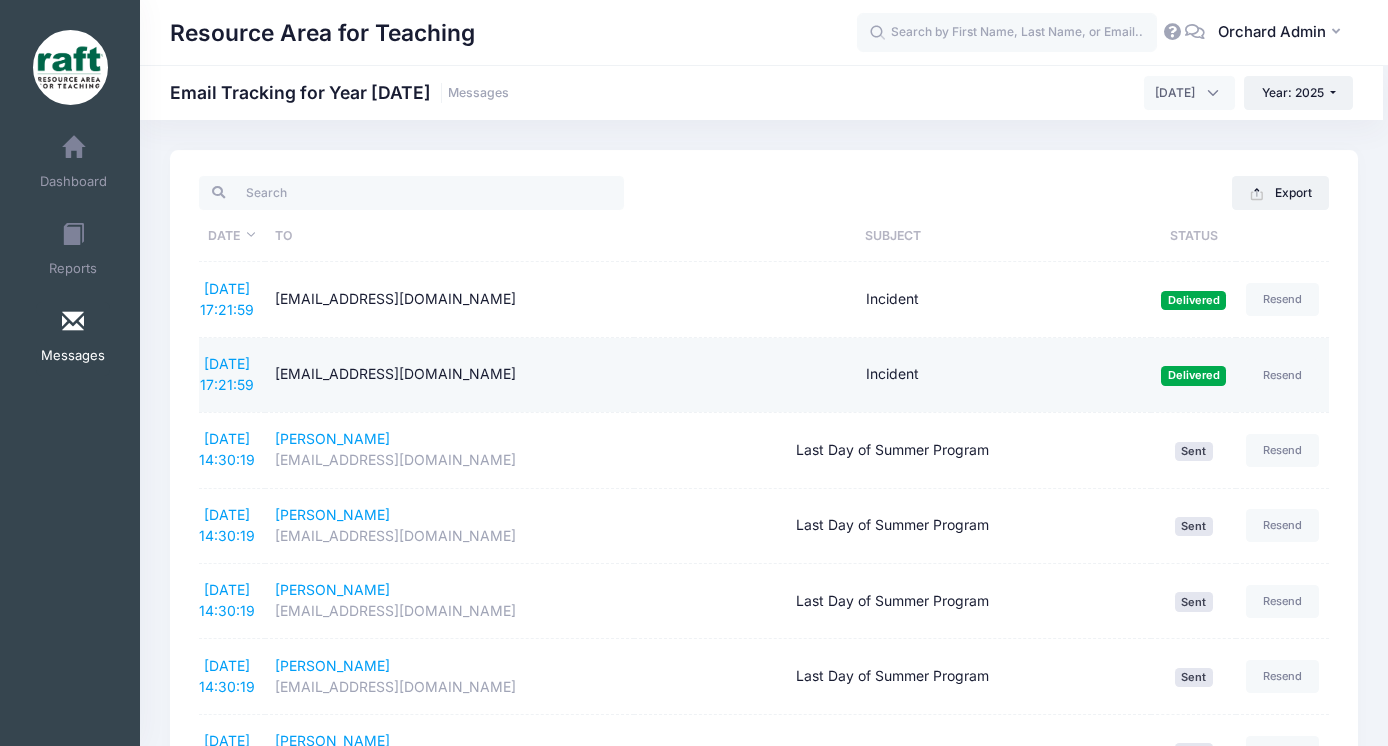 click on "Incident" at bounding box center [892, 375] 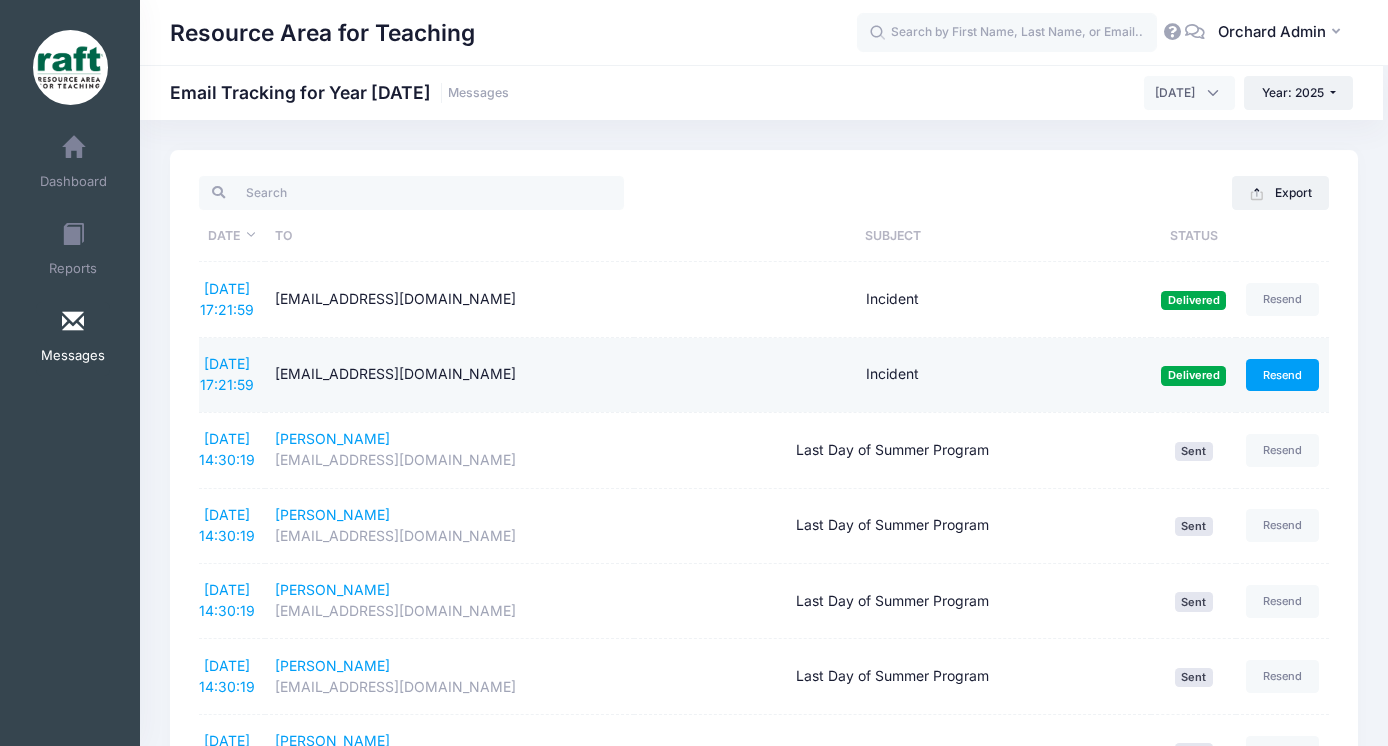 click on "Resend" at bounding box center (1283, 375) 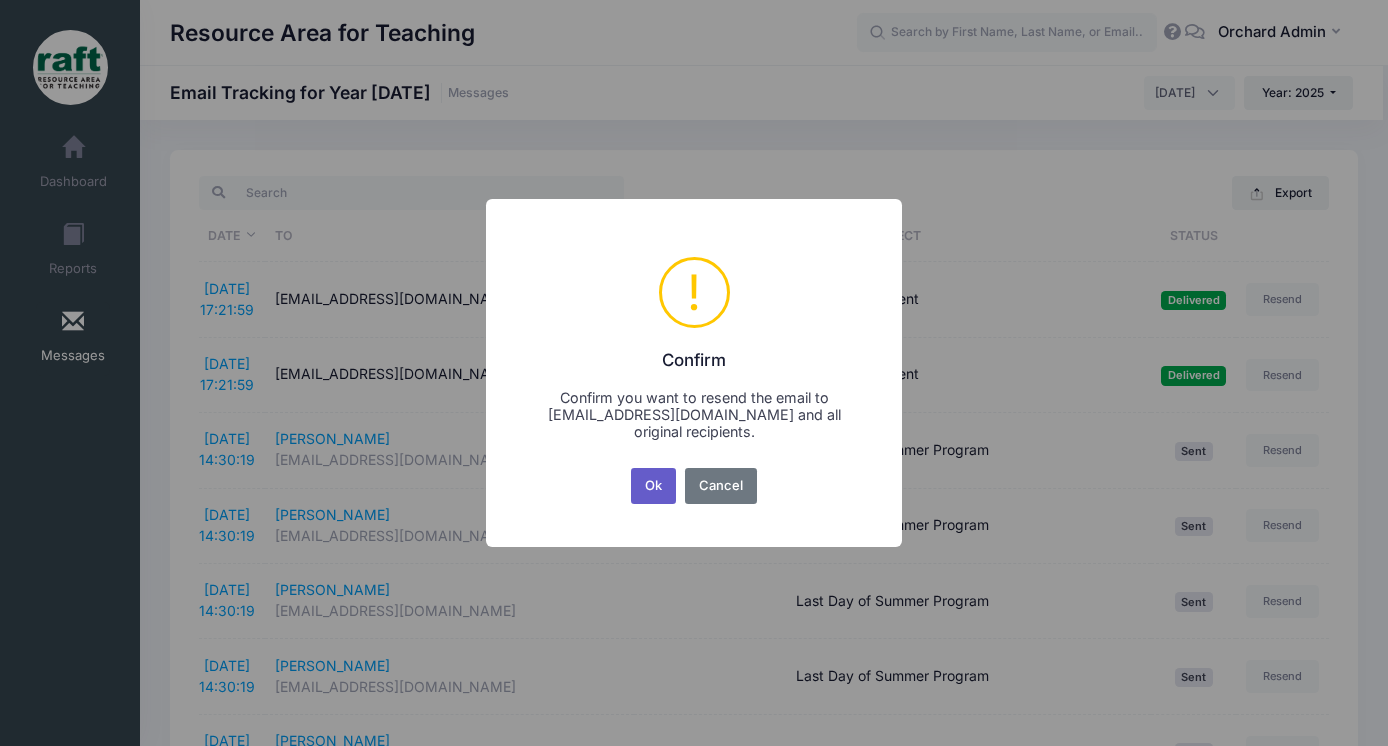 click on "Ok" at bounding box center [654, 486] 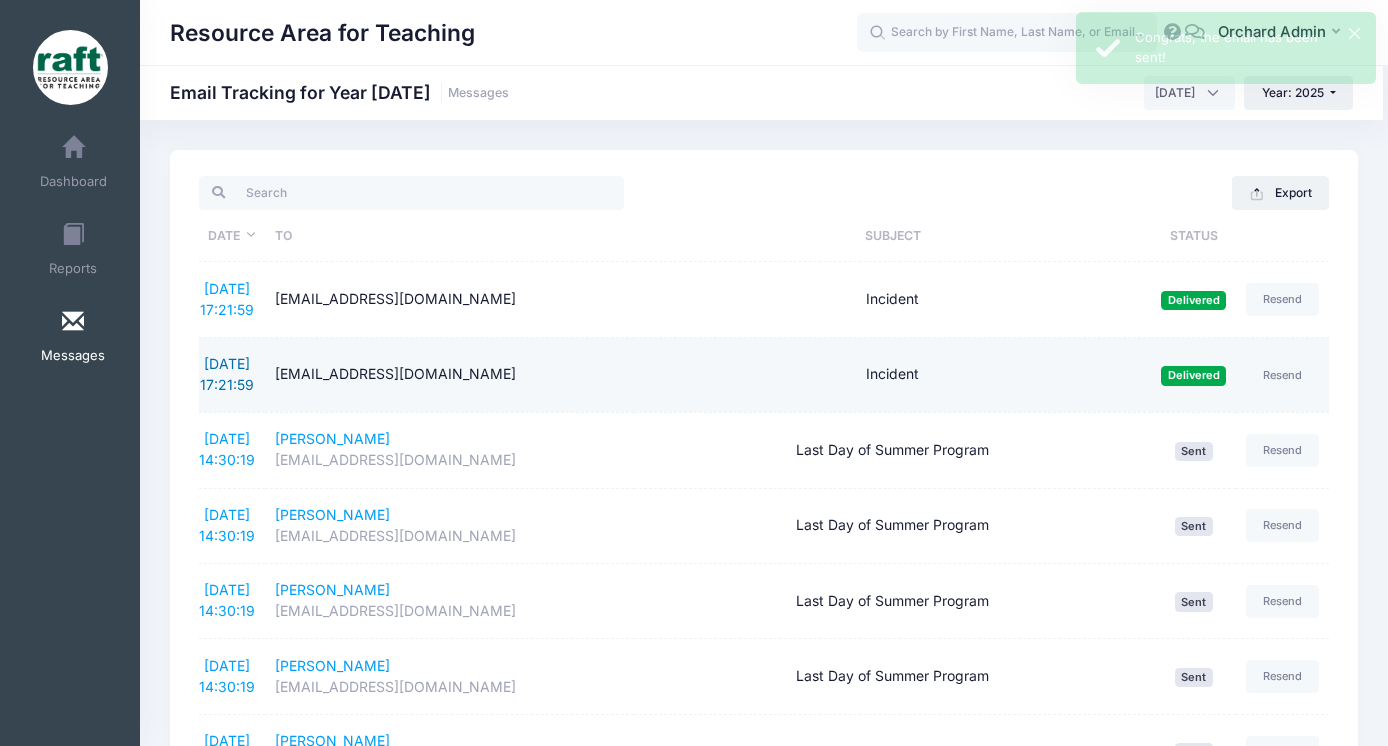 click on "7/11/2025 17:21:59" at bounding box center (227, 374) 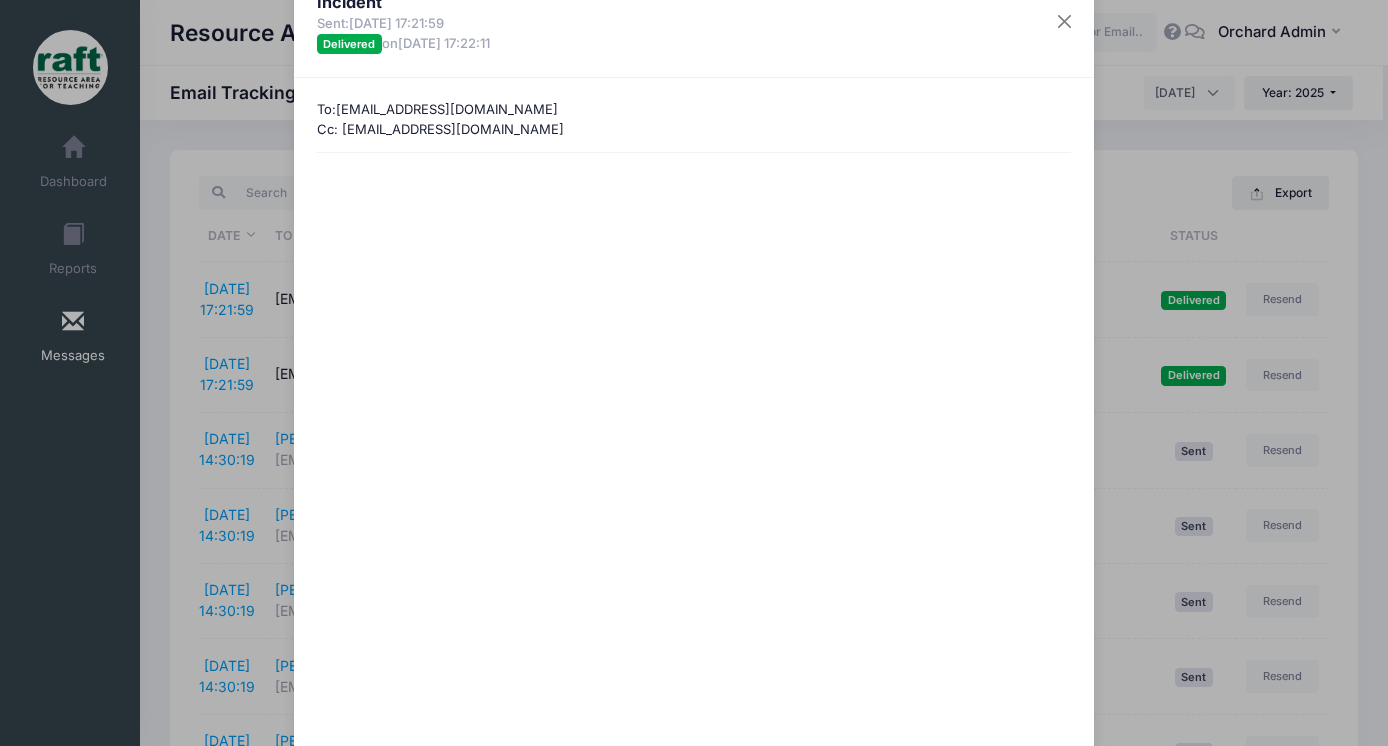 scroll, scrollTop: 0, scrollLeft: 0, axis: both 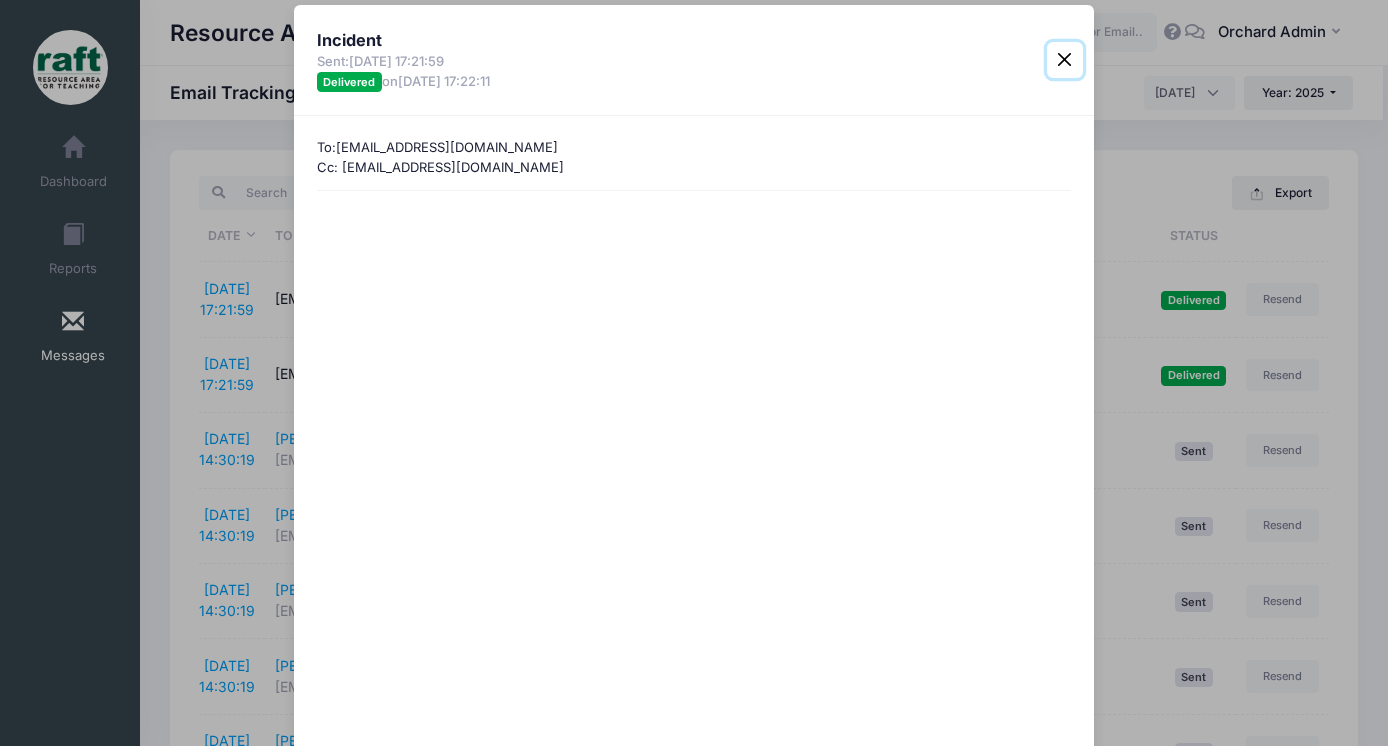 click at bounding box center (1065, 60) 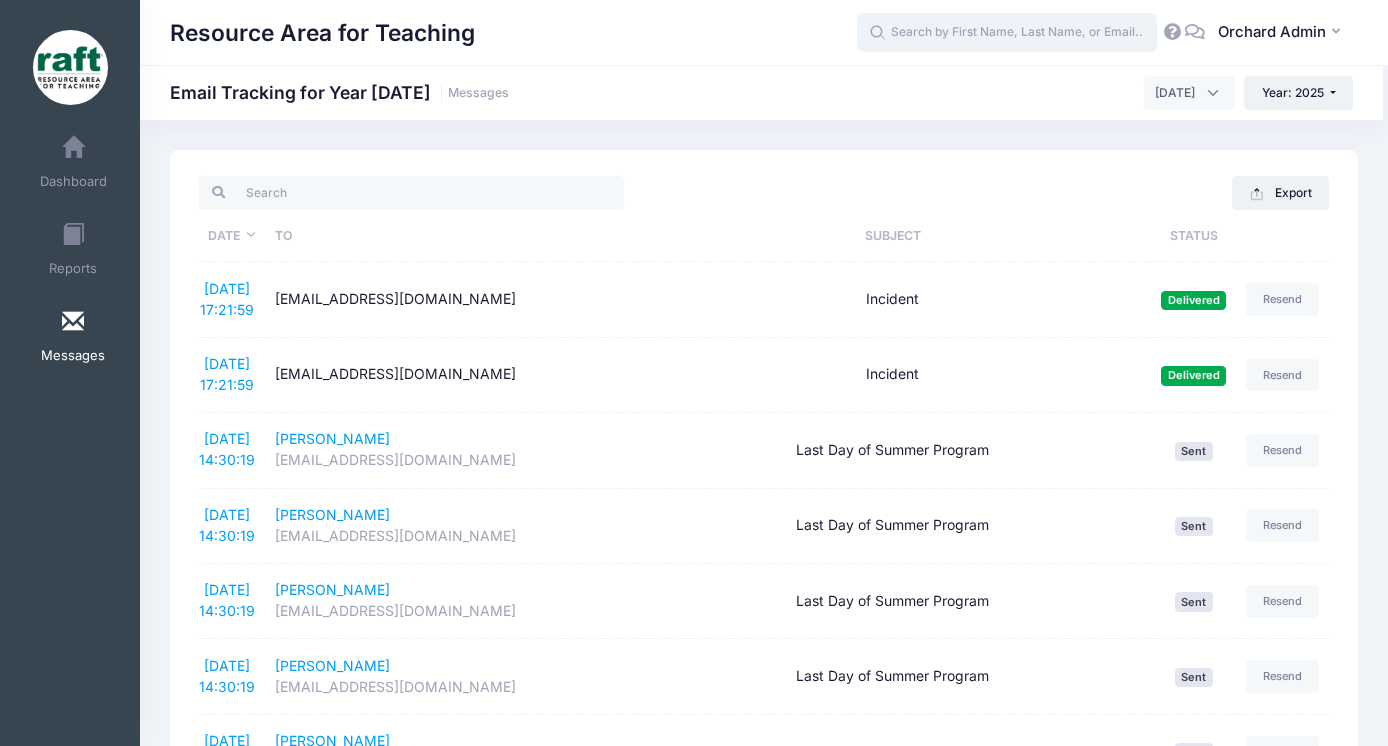 click at bounding box center [1007, 33] 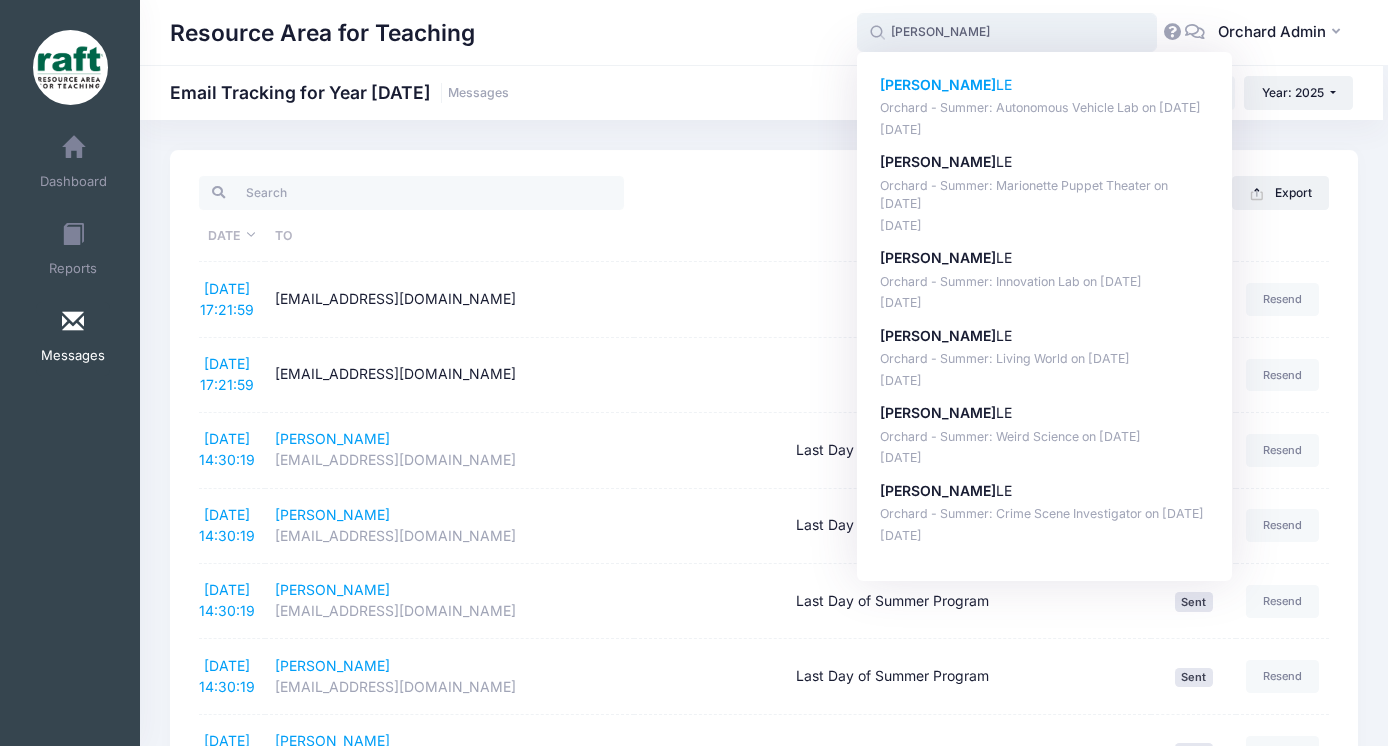 click on "HIEN" 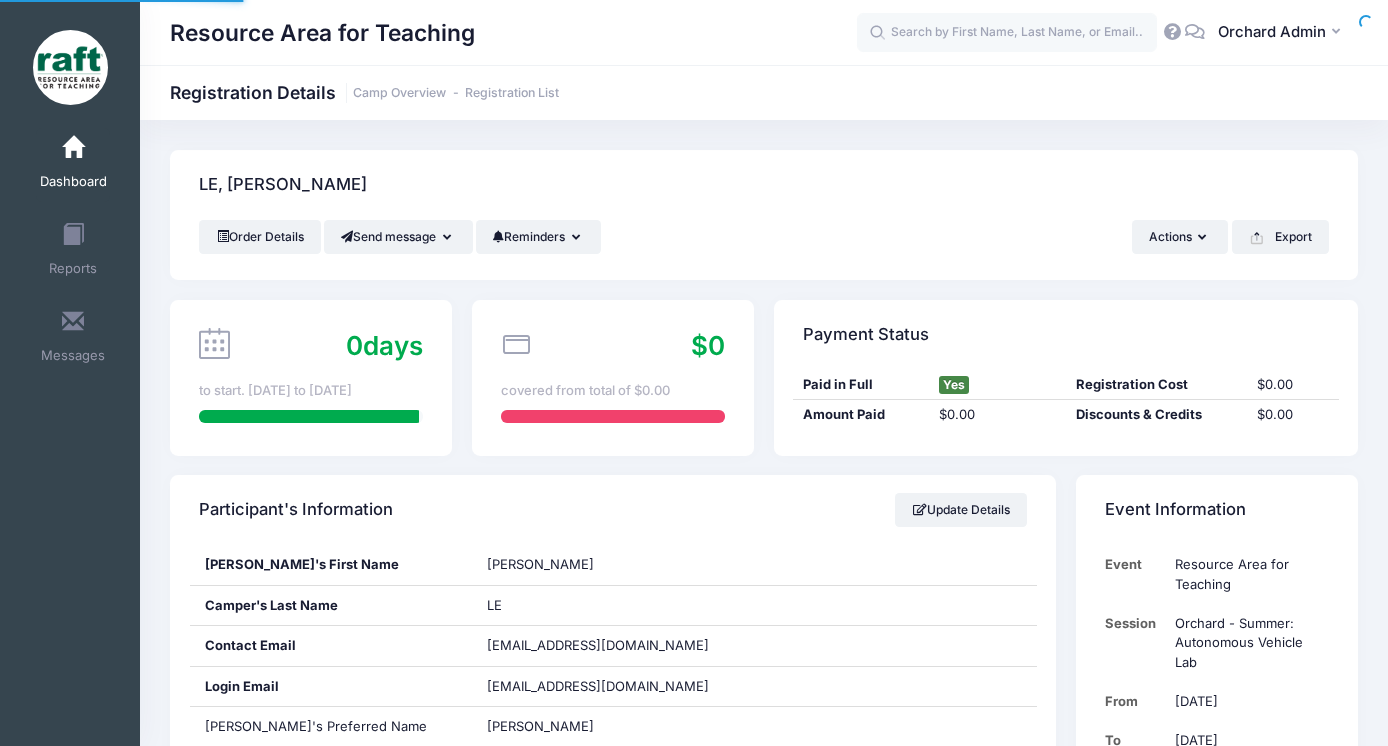 scroll, scrollTop: 0, scrollLeft: 0, axis: both 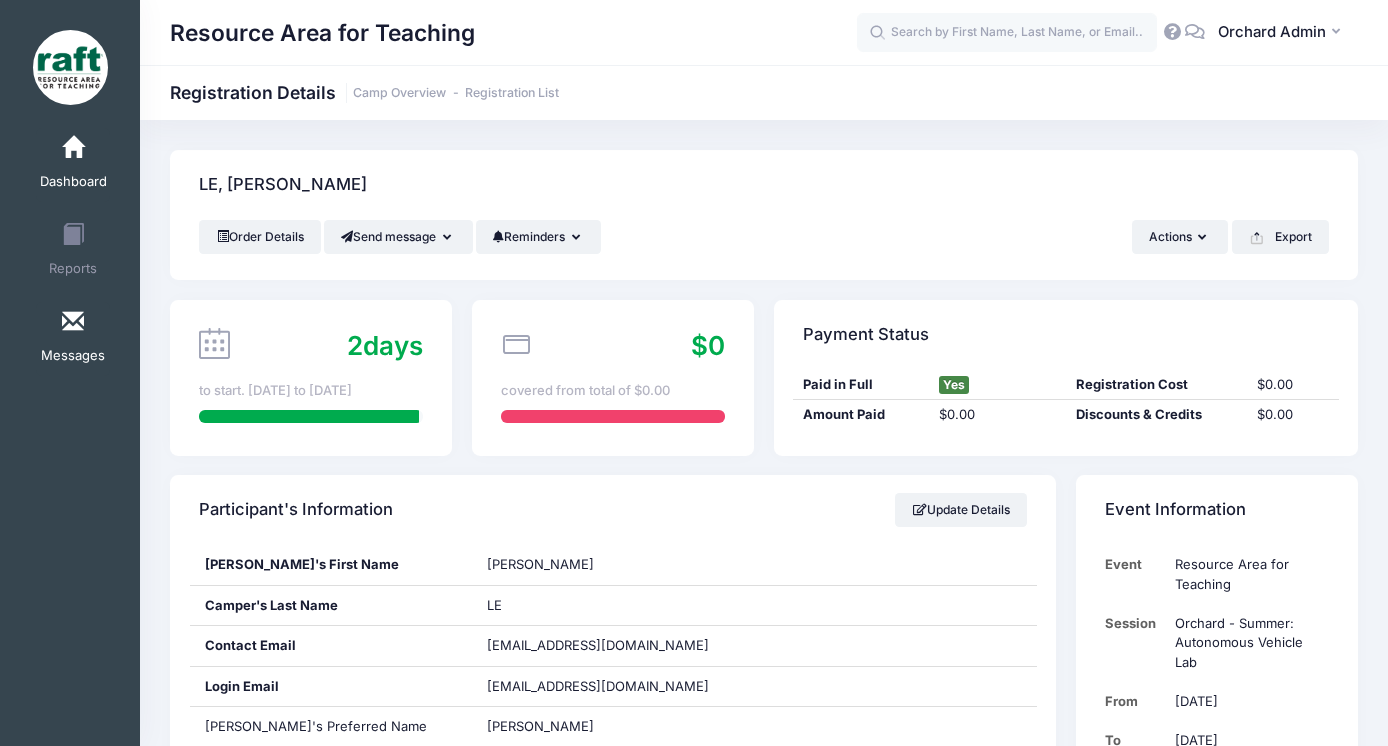 click at bounding box center (73, 322) 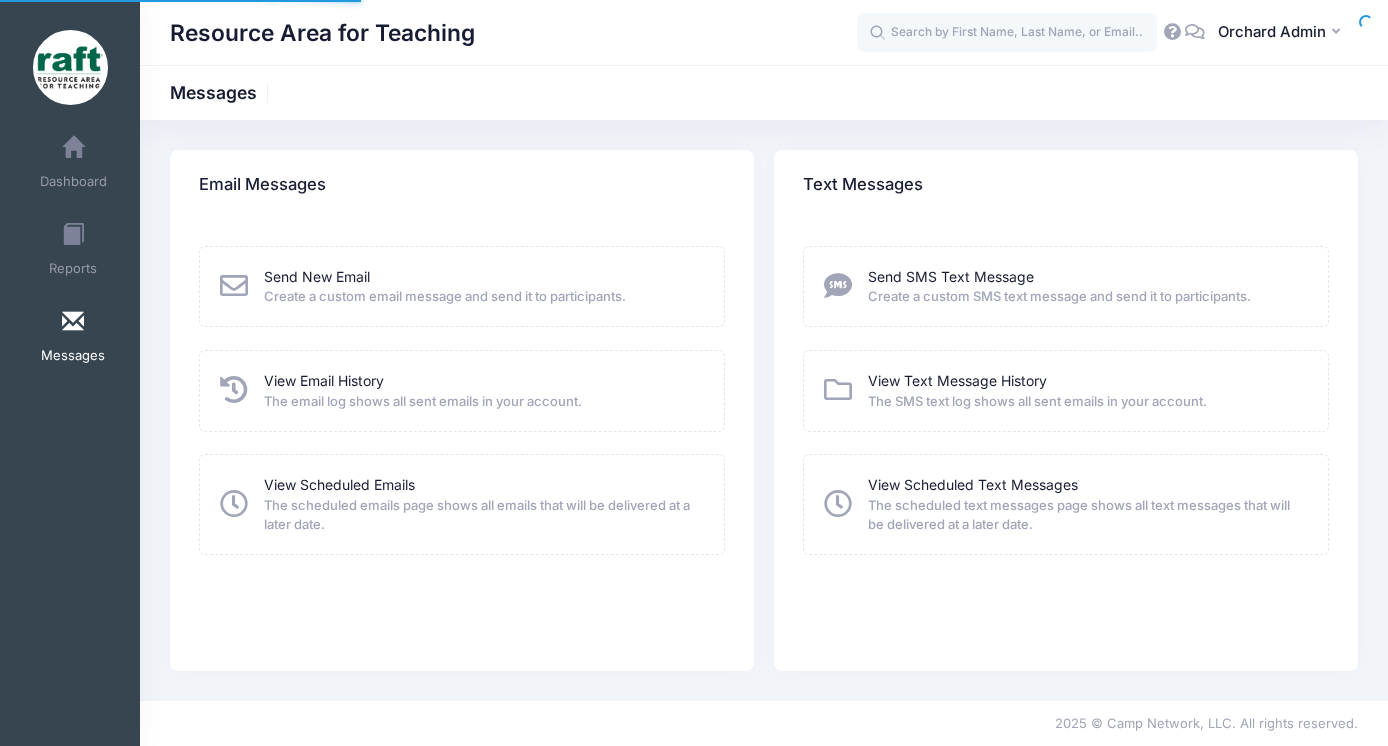 scroll, scrollTop: 0, scrollLeft: 0, axis: both 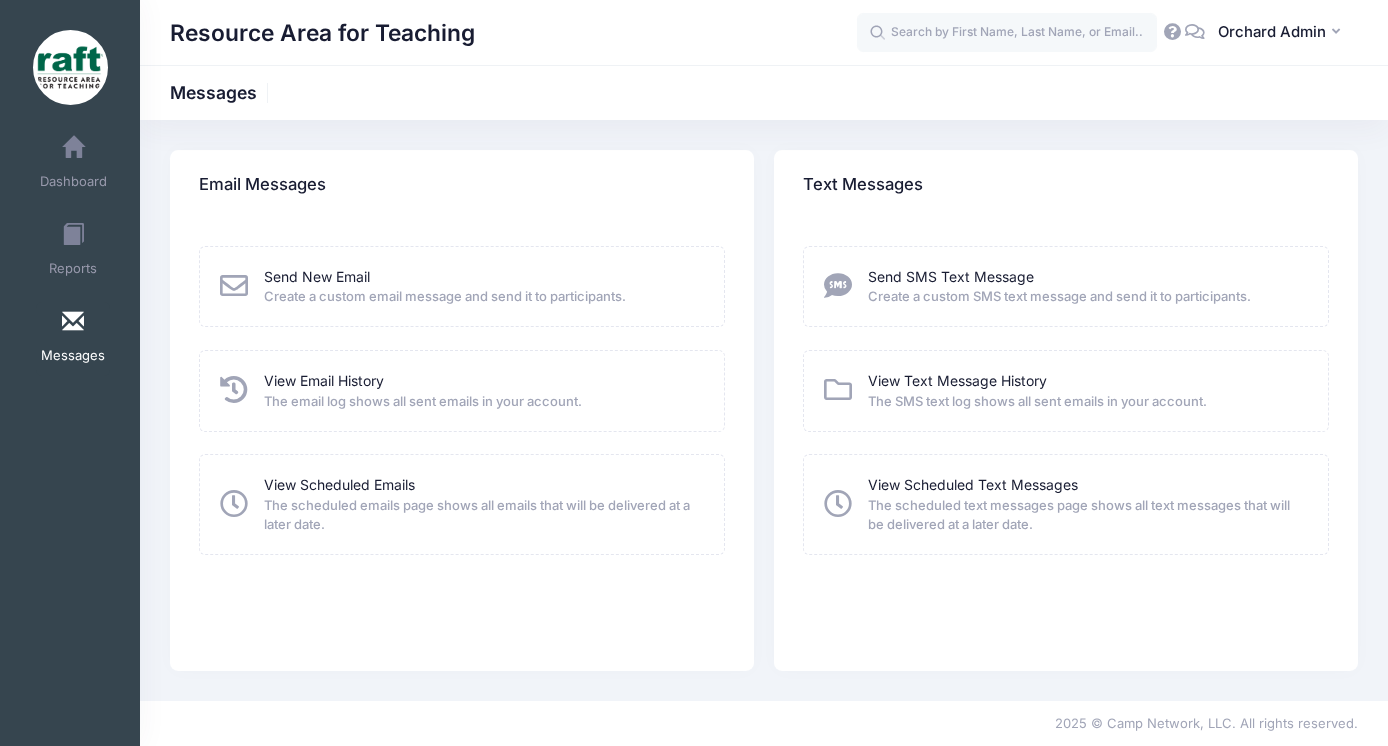 click on "View Email History The email log shows all sent emails in your account." at bounding box center [423, 391] 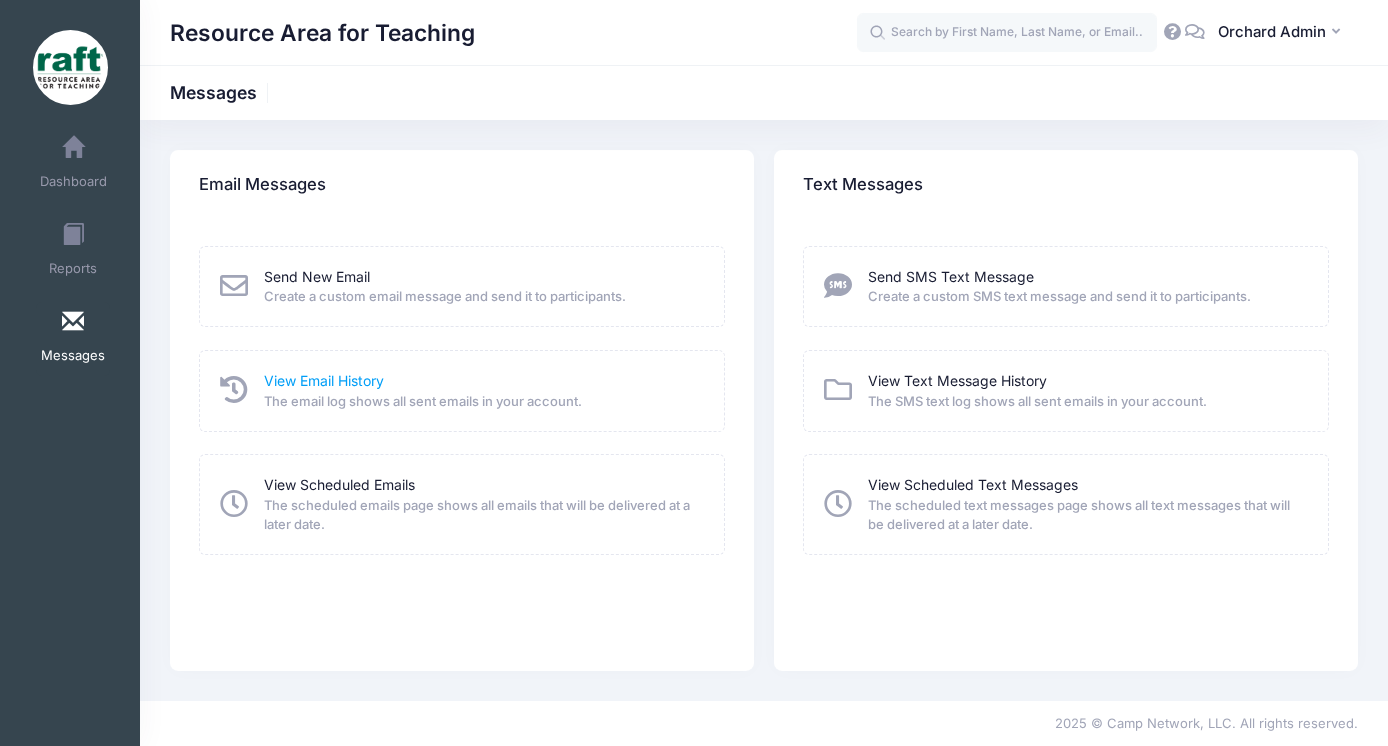 click on "View Email History" at bounding box center (324, 380) 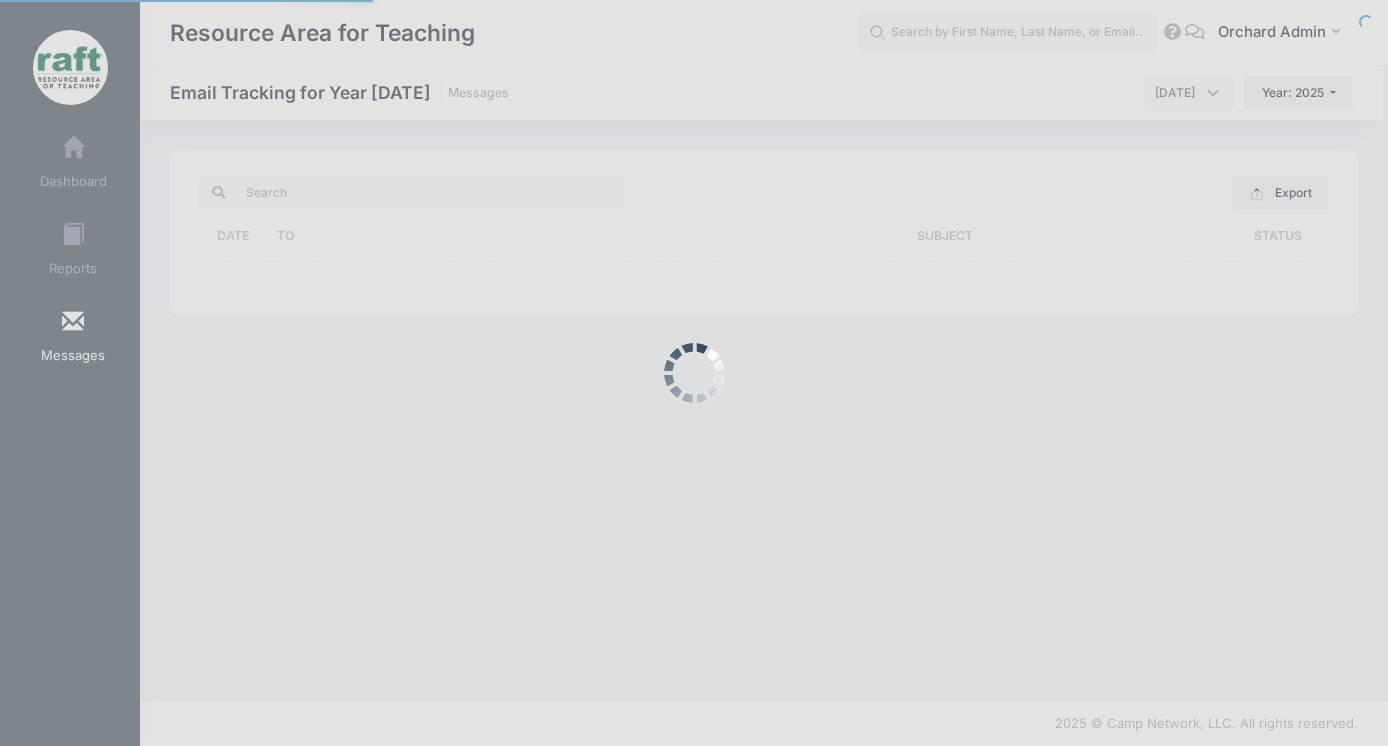 scroll, scrollTop: 0, scrollLeft: 0, axis: both 